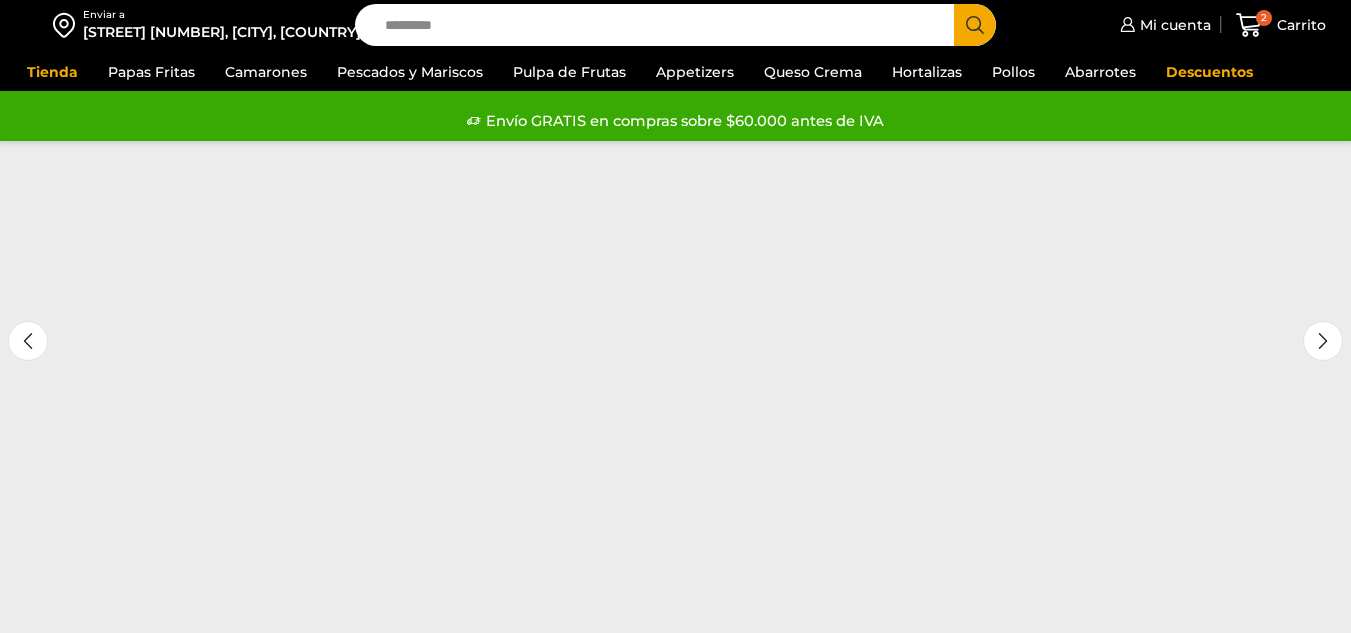 scroll, scrollTop: 0, scrollLeft: 0, axis: both 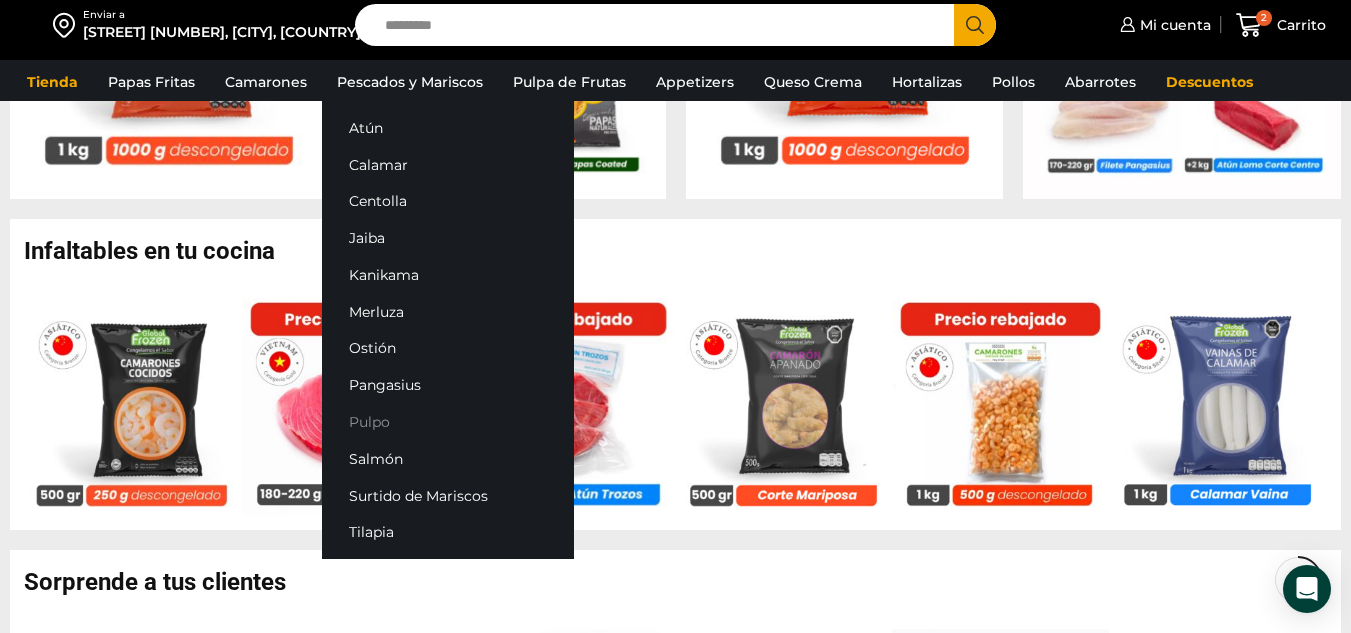 click on "Pulpo" at bounding box center (448, 422) 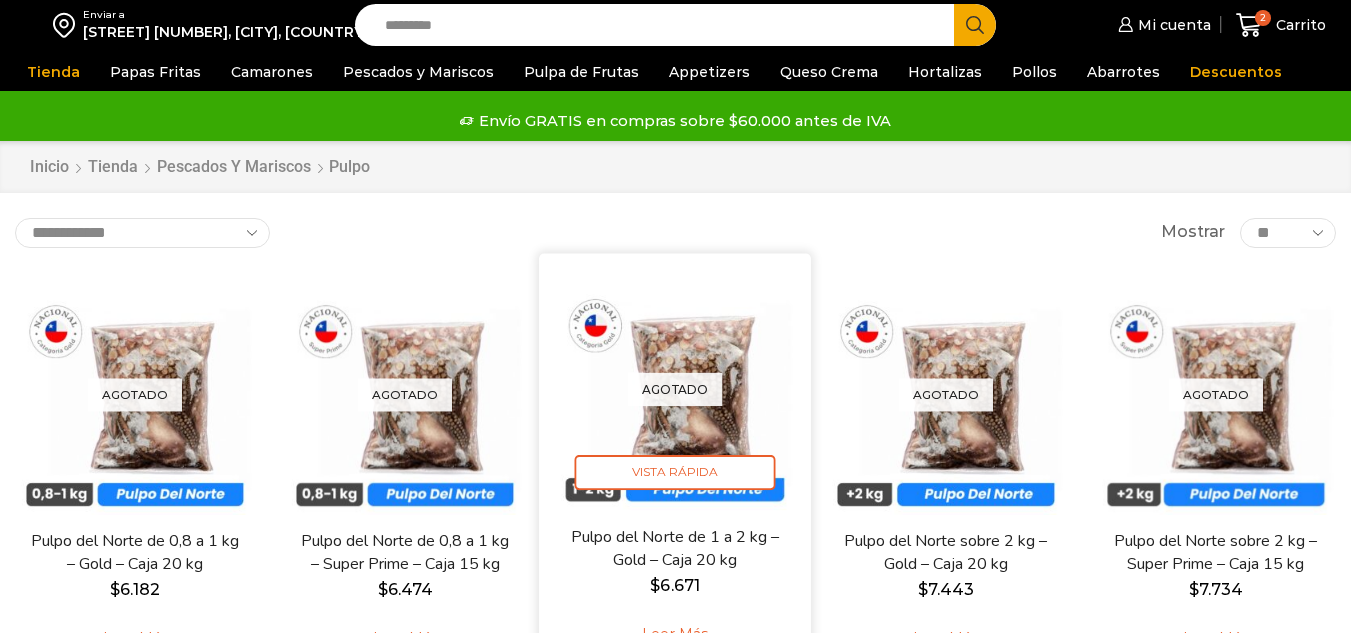 scroll, scrollTop: 0, scrollLeft: 0, axis: both 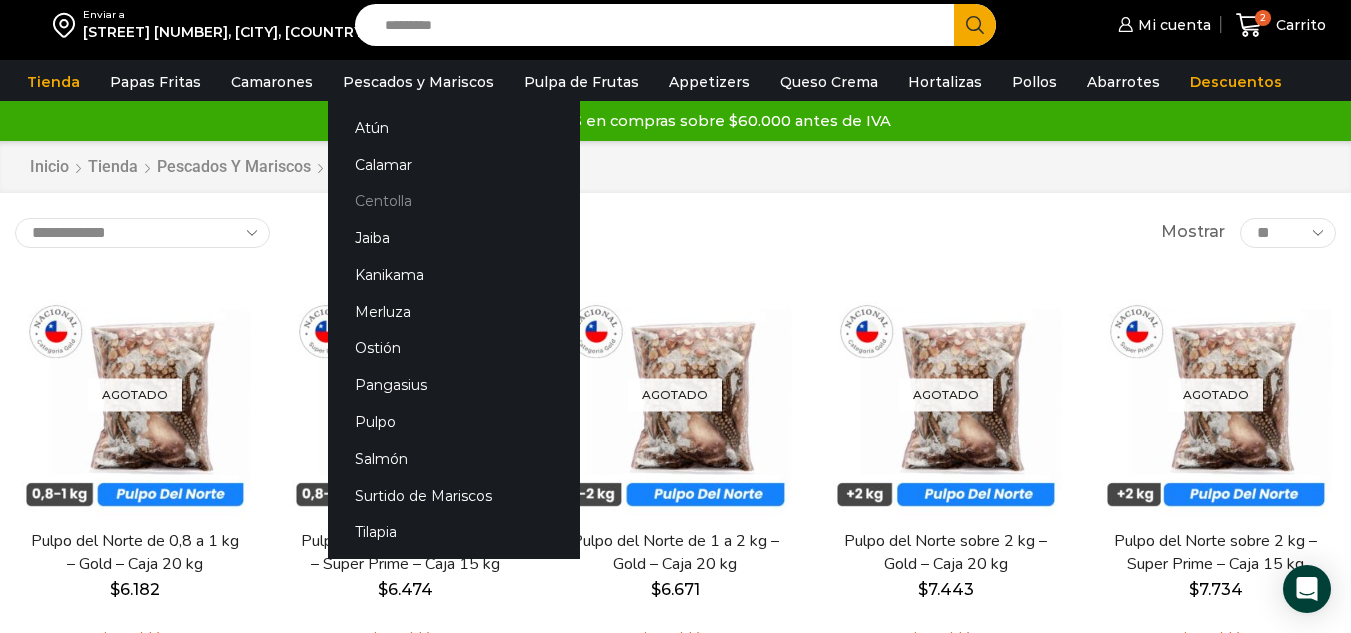 click on "Centolla" at bounding box center (454, 201) 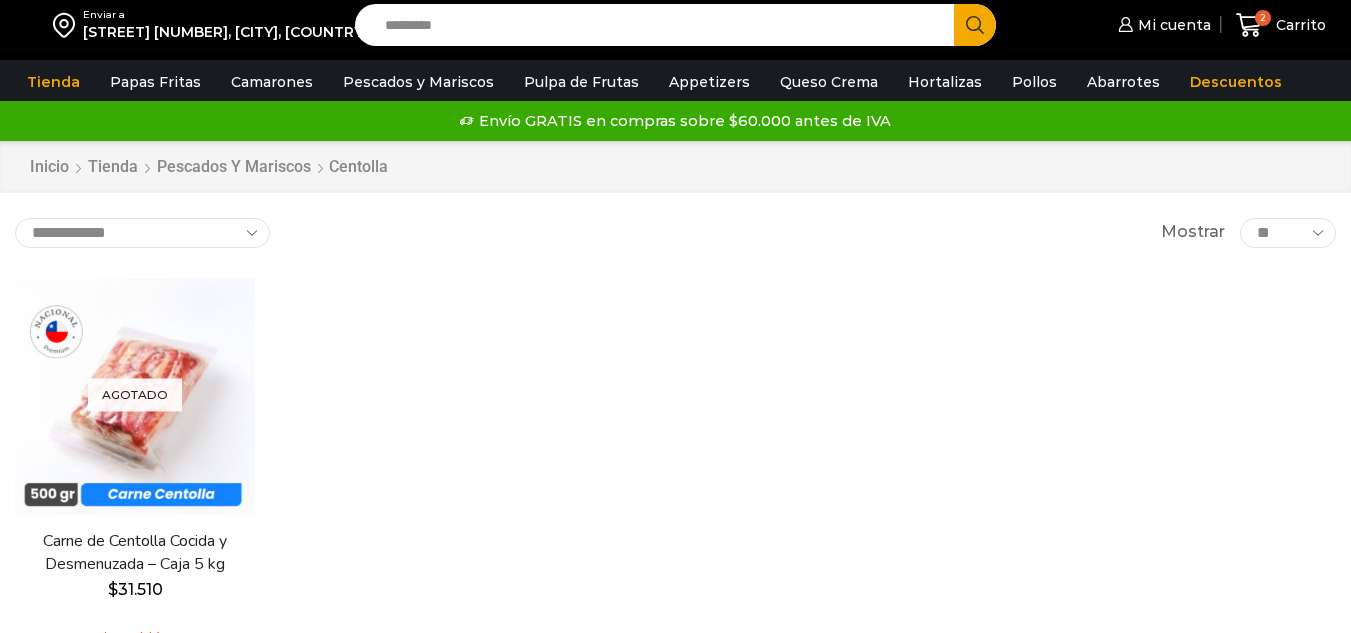 scroll, scrollTop: 0, scrollLeft: 0, axis: both 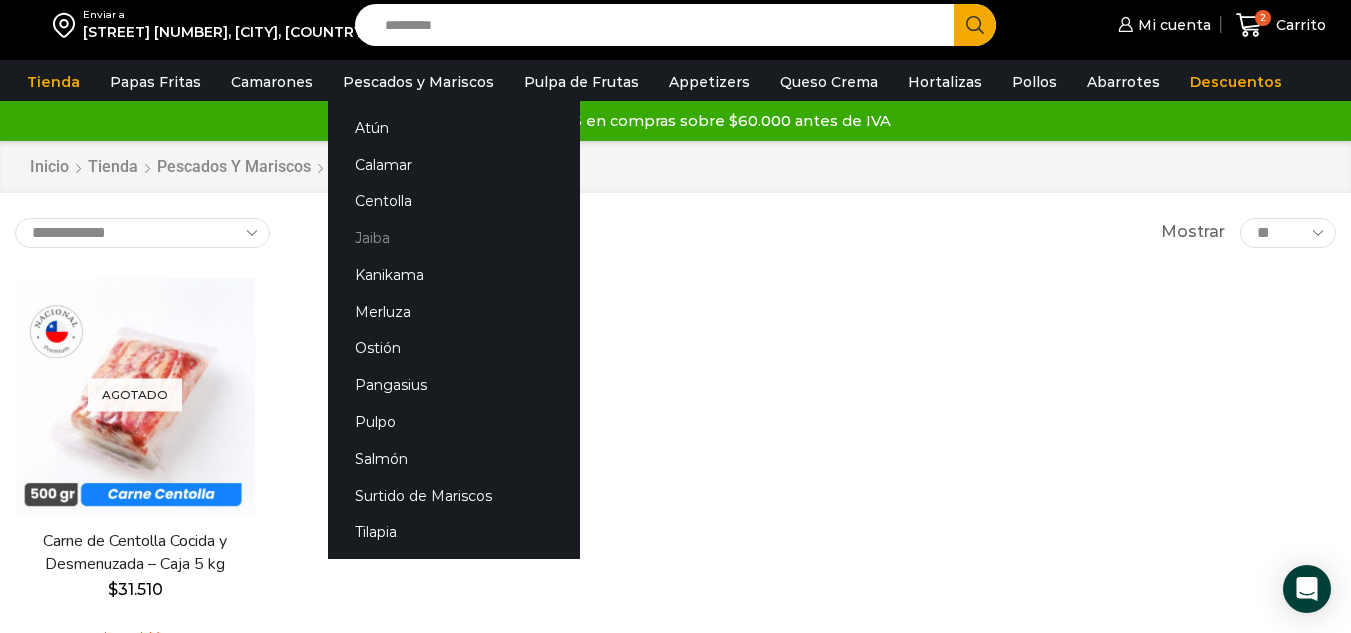 click on "Jaiba" at bounding box center (454, 238) 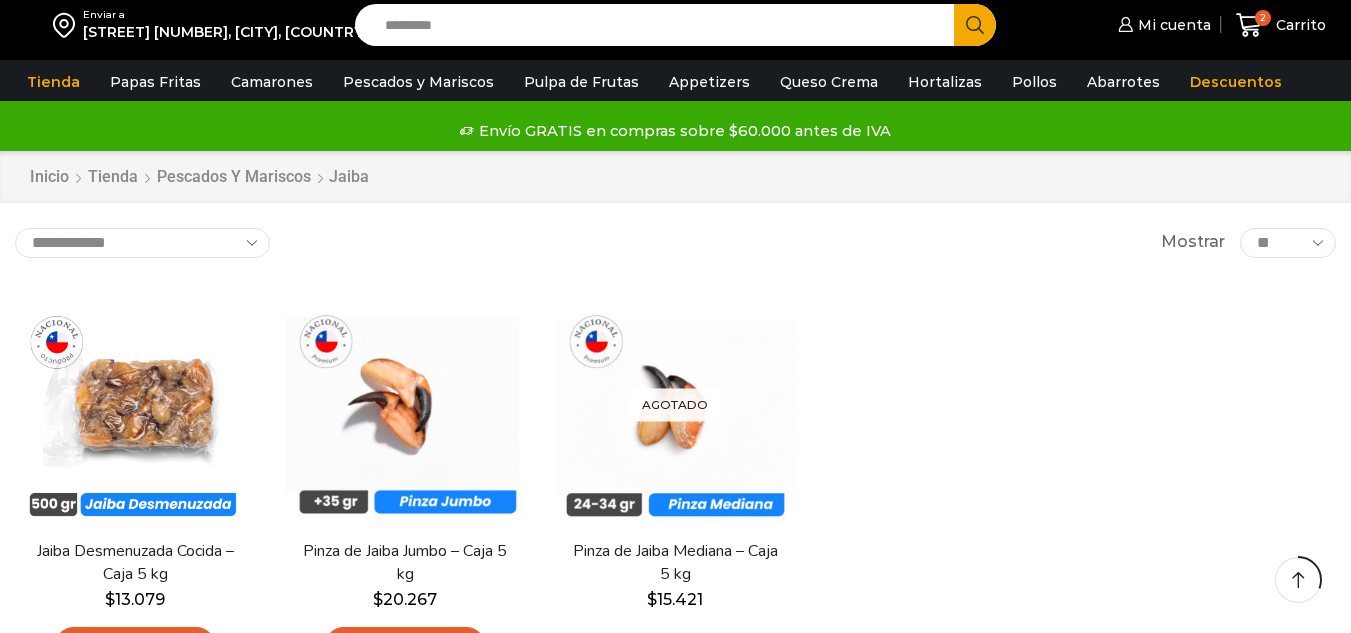 scroll, scrollTop: 200, scrollLeft: 0, axis: vertical 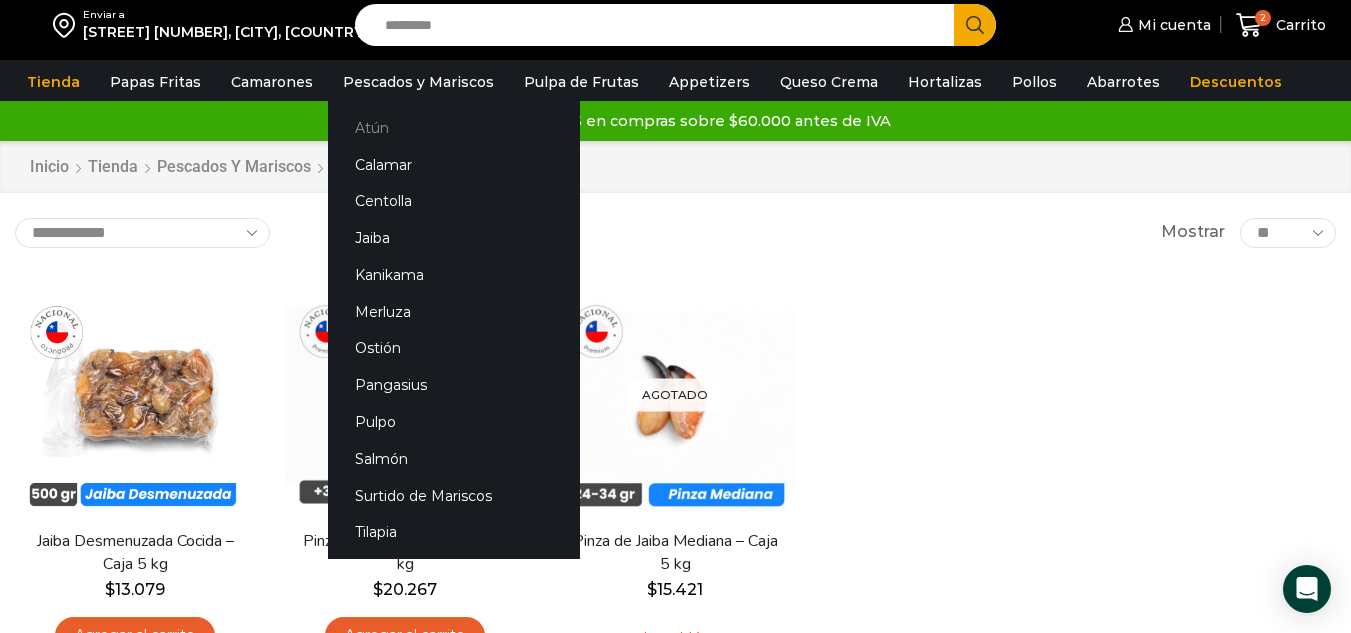 click on "Atún" at bounding box center (454, 127) 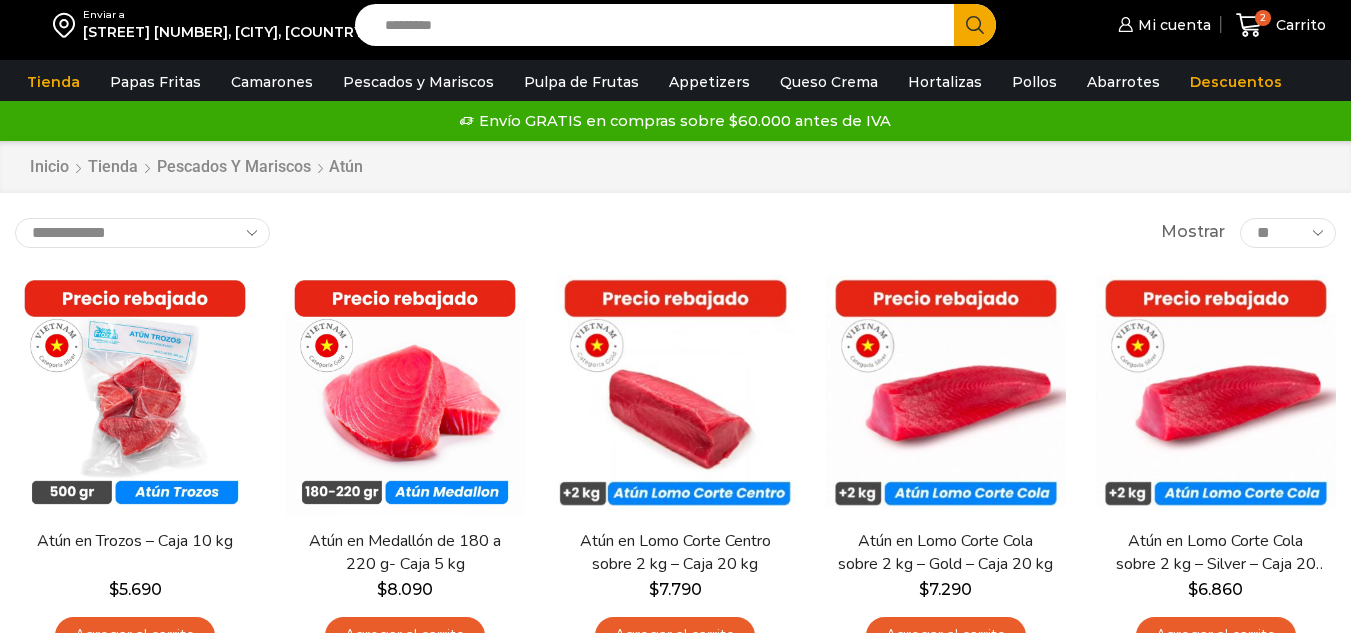 scroll, scrollTop: 0, scrollLeft: 0, axis: both 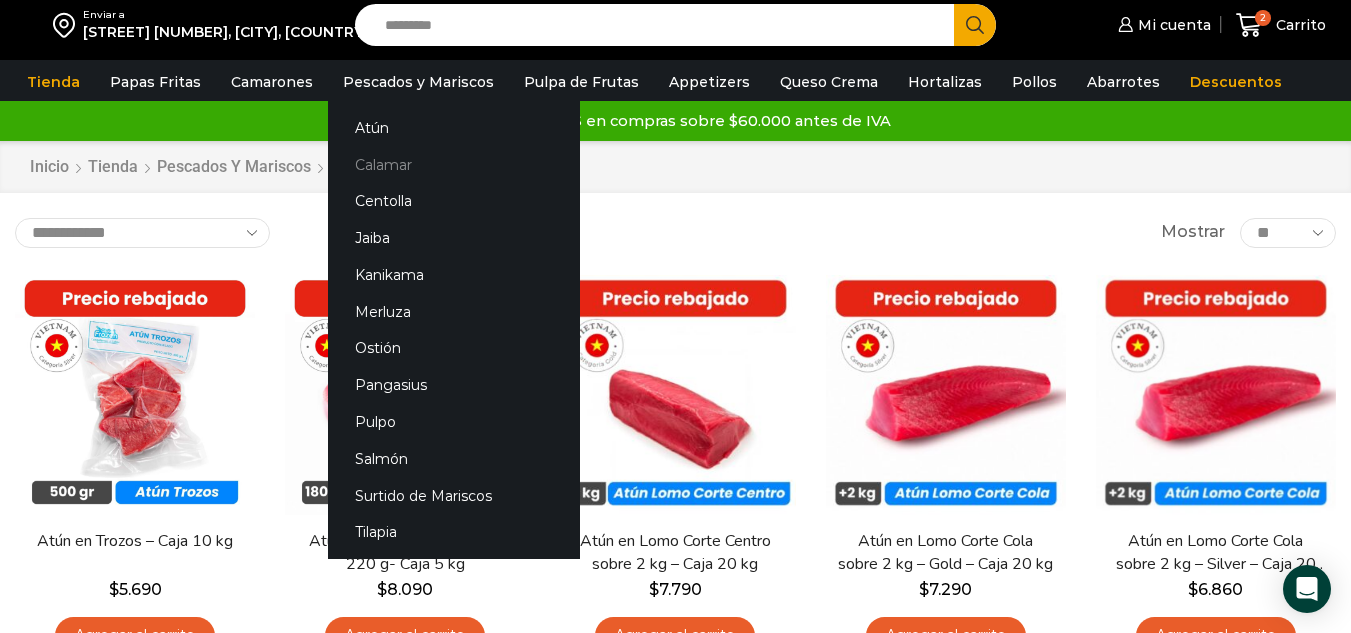 click on "Calamar" at bounding box center (454, 164) 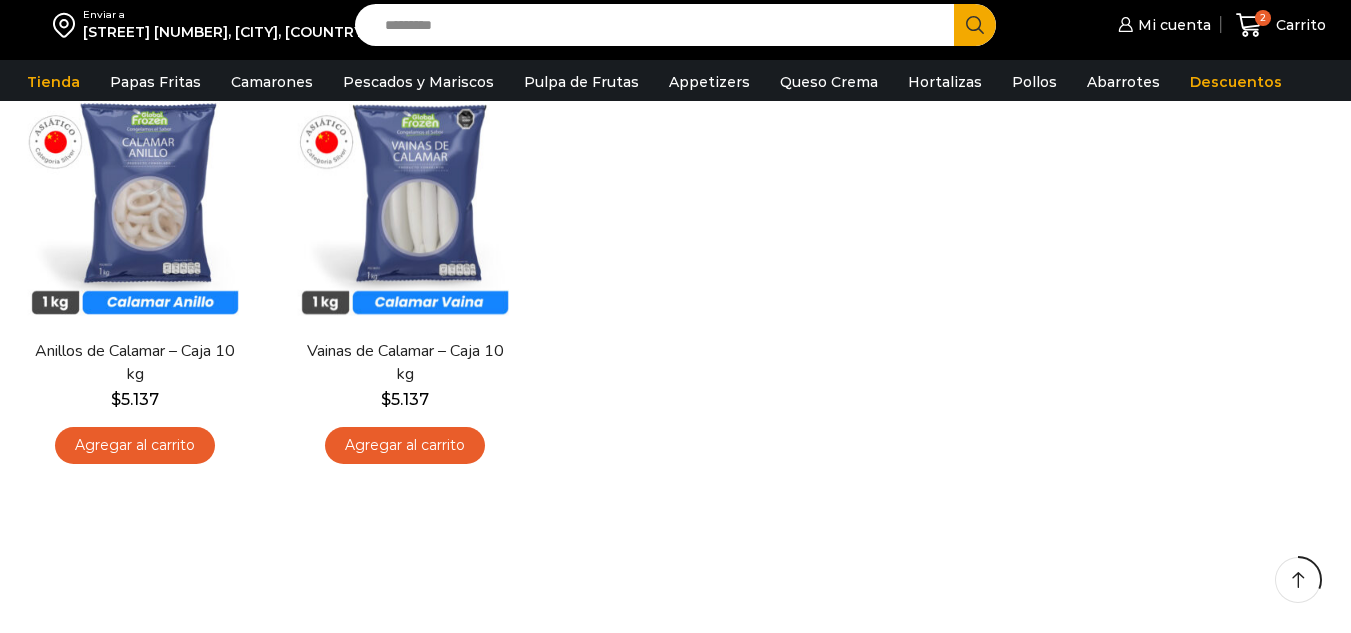 scroll, scrollTop: 200, scrollLeft: 0, axis: vertical 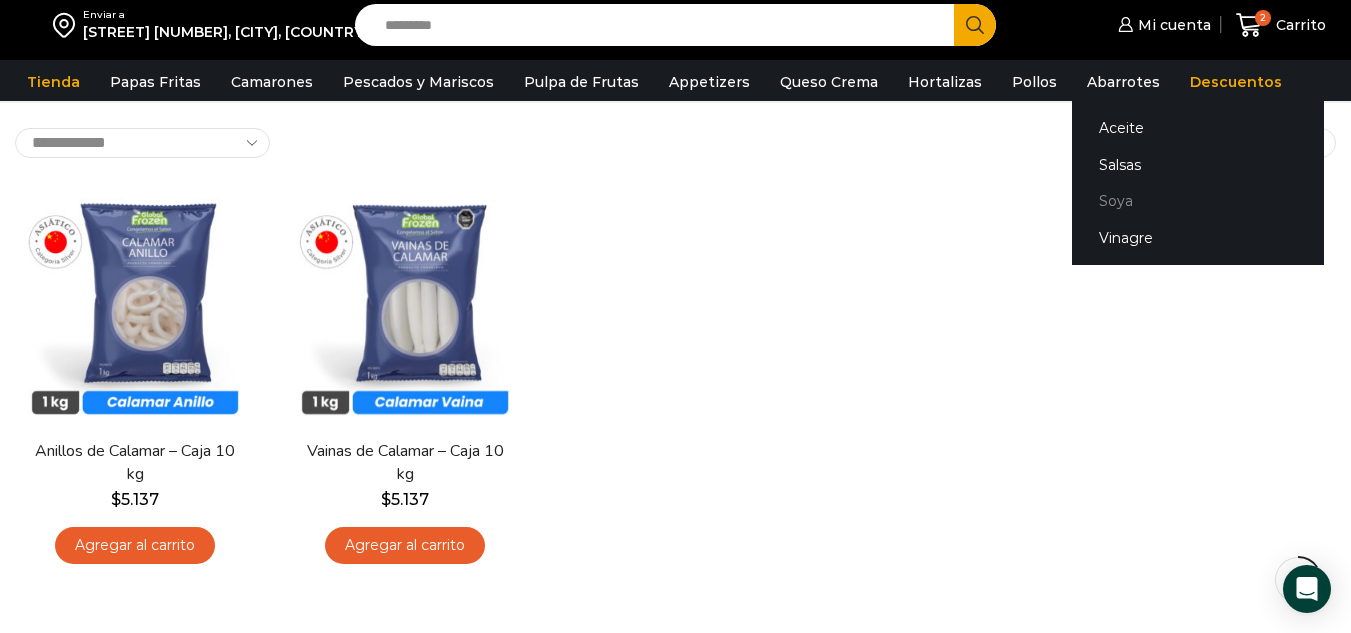 click on "Soya" at bounding box center [1198, 201] 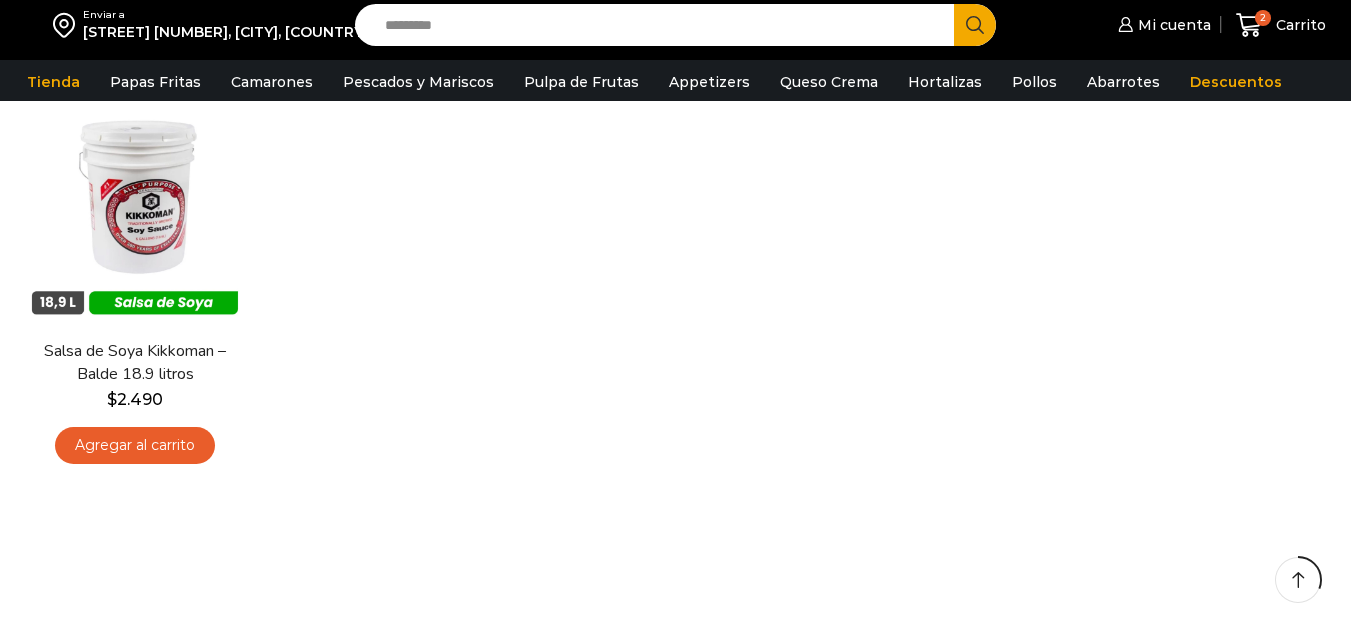scroll, scrollTop: 200, scrollLeft: 0, axis: vertical 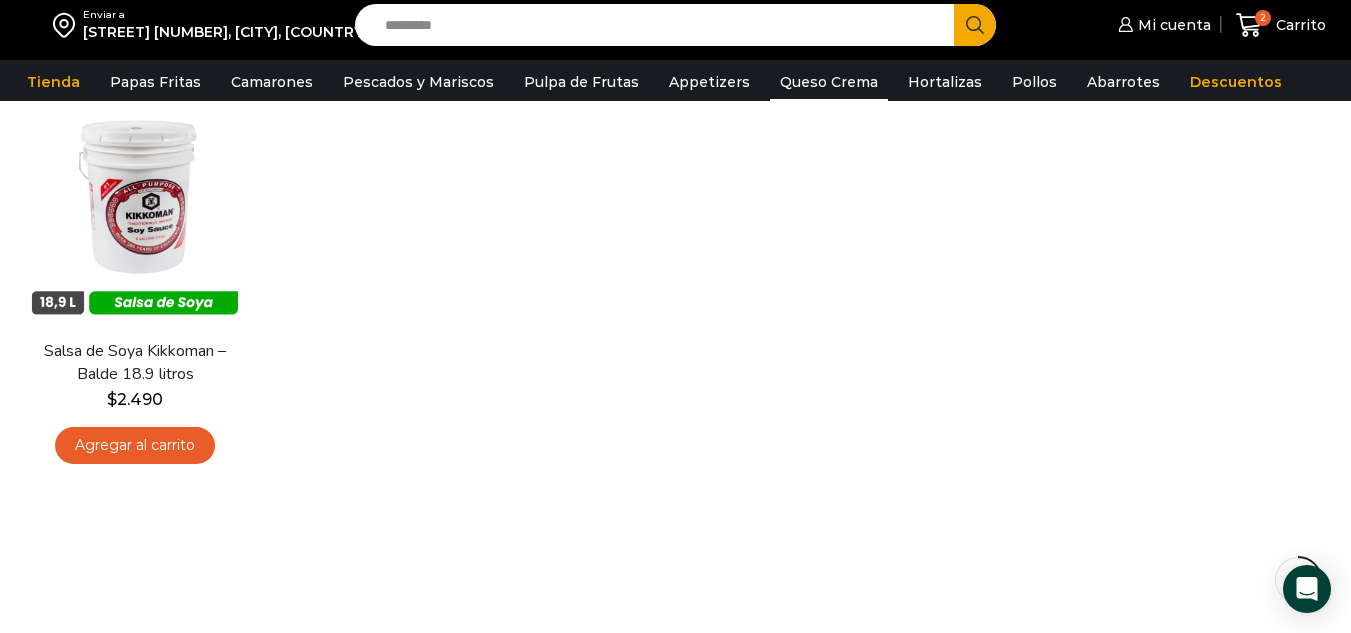 click on "Queso Crema" at bounding box center [829, 82] 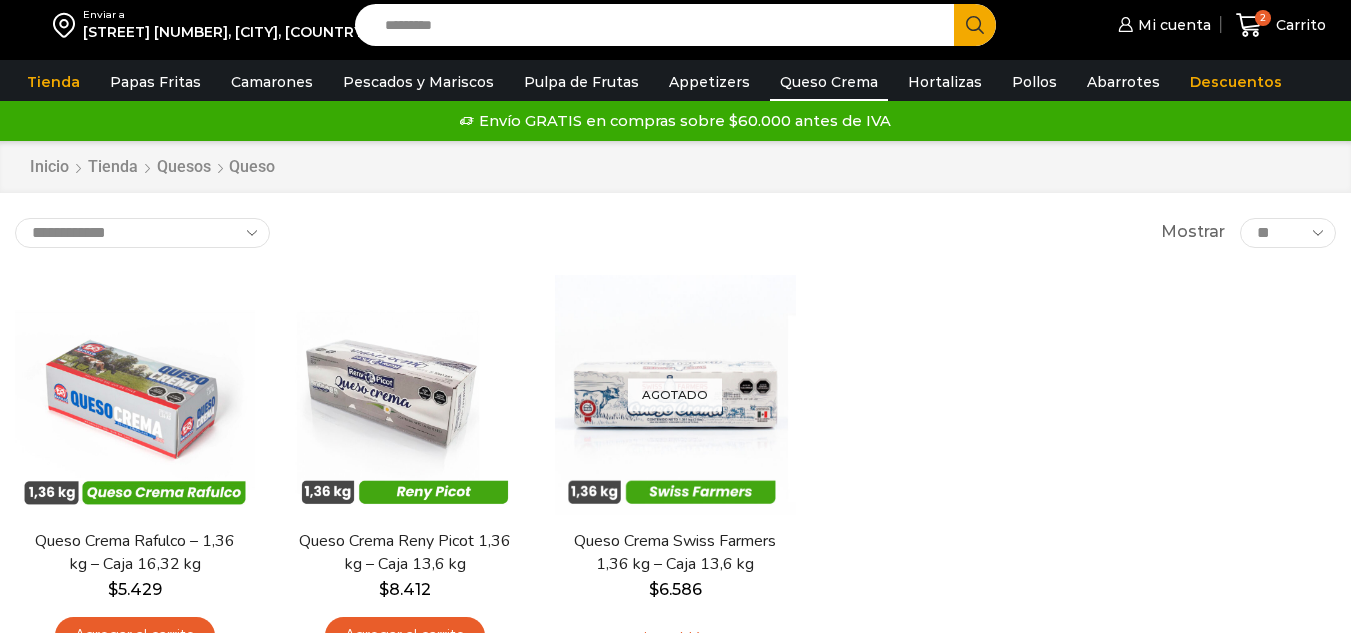 scroll, scrollTop: 0, scrollLeft: 0, axis: both 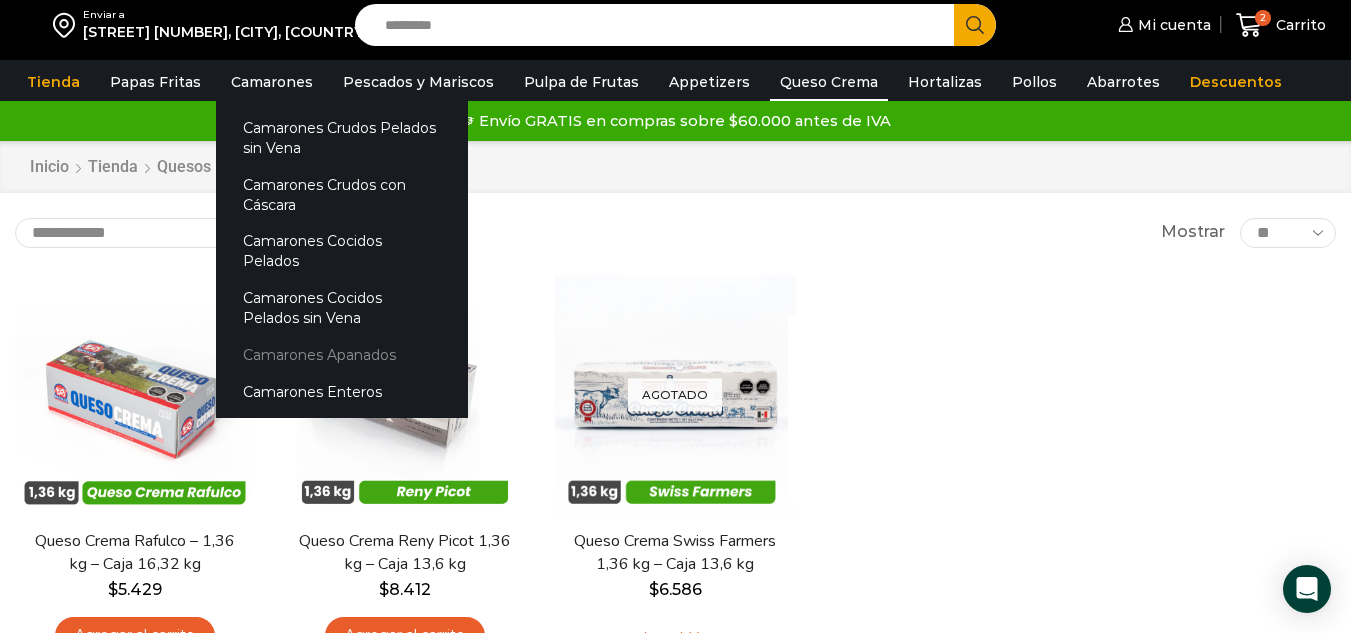 click on "Camarones Apanados" at bounding box center (342, 355) 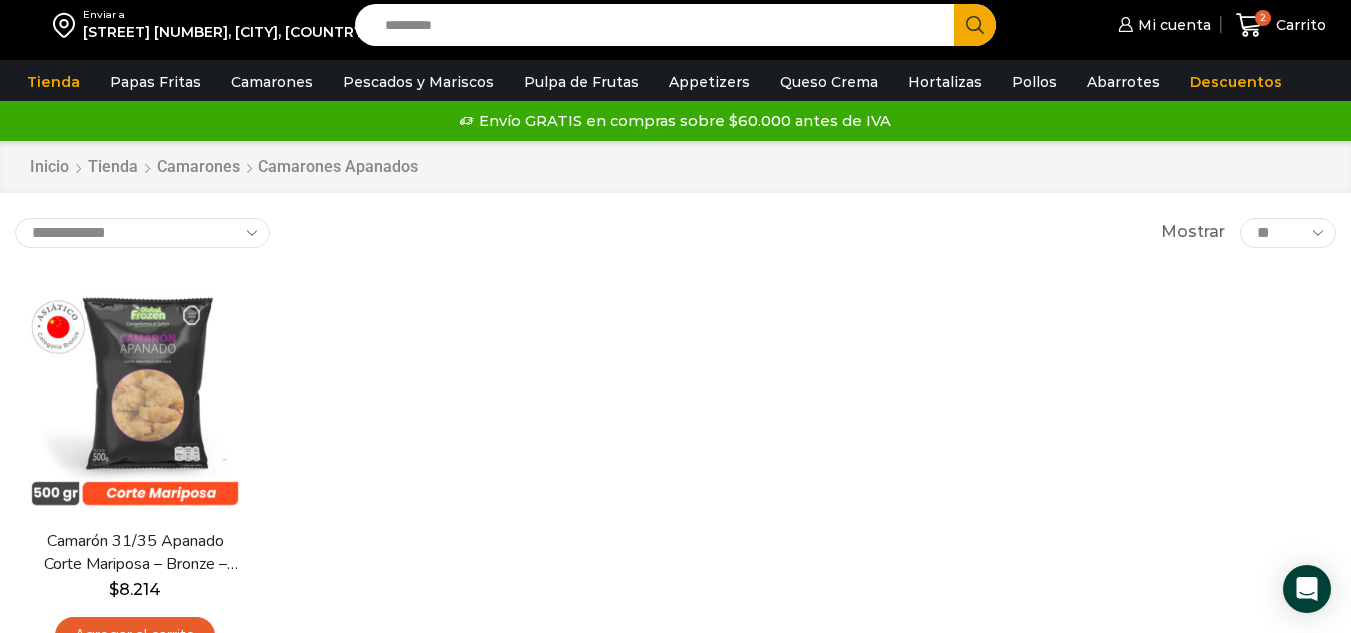 scroll, scrollTop: 0, scrollLeft: 0, axis: both 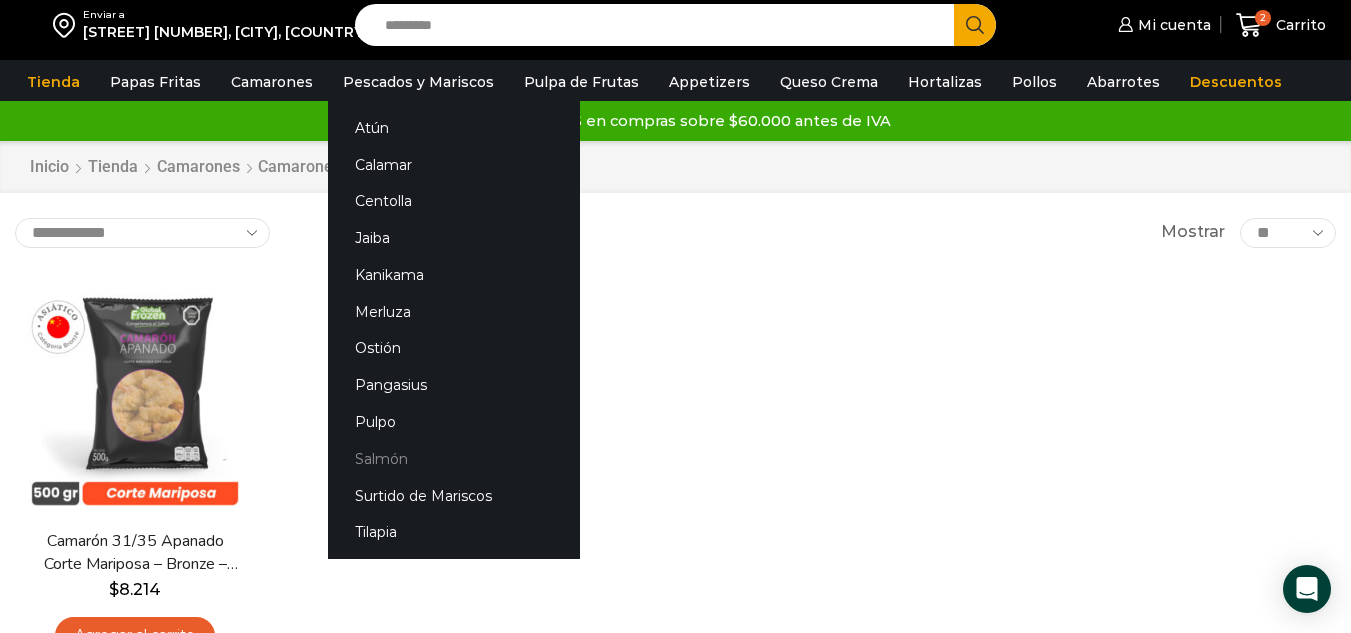 click on "Salmón" at bounding box center [454, 458] 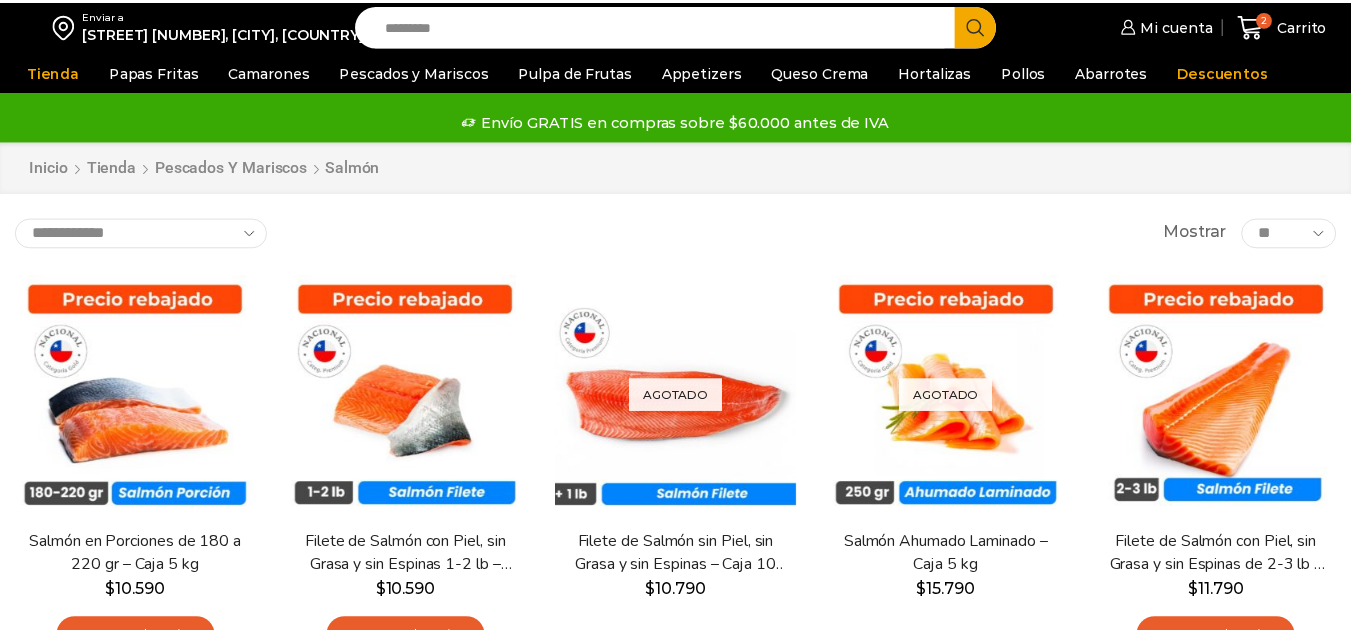 scroll, scrollTop: 0, scrollLeft: 0, axis: both 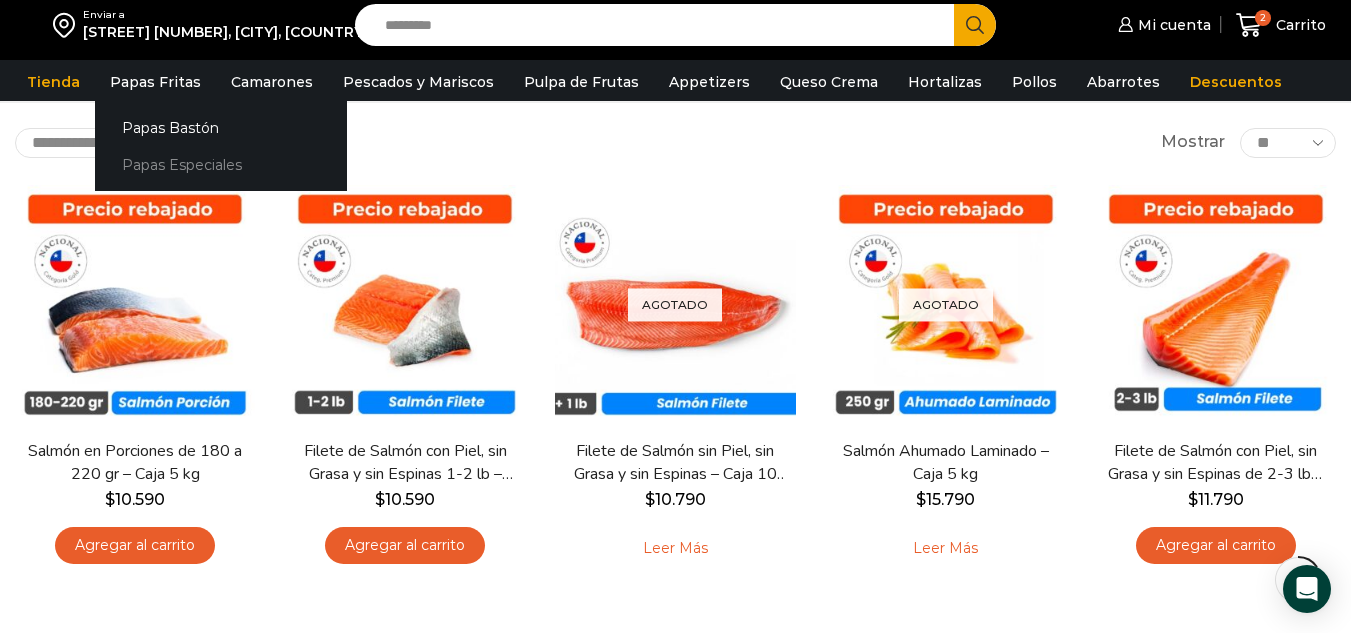 click on "Papas Especiales" at bounding box center [221, 164] 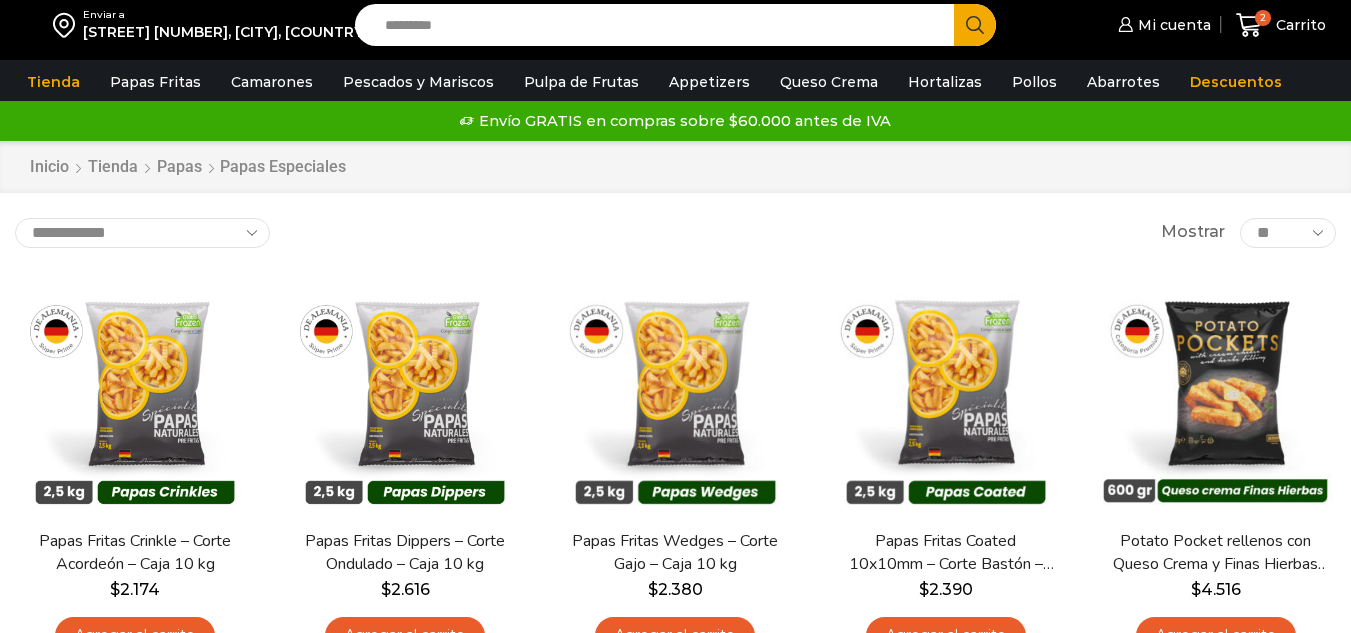 scroll, scrollTop: 0, scrollLeft: 0, axis: both 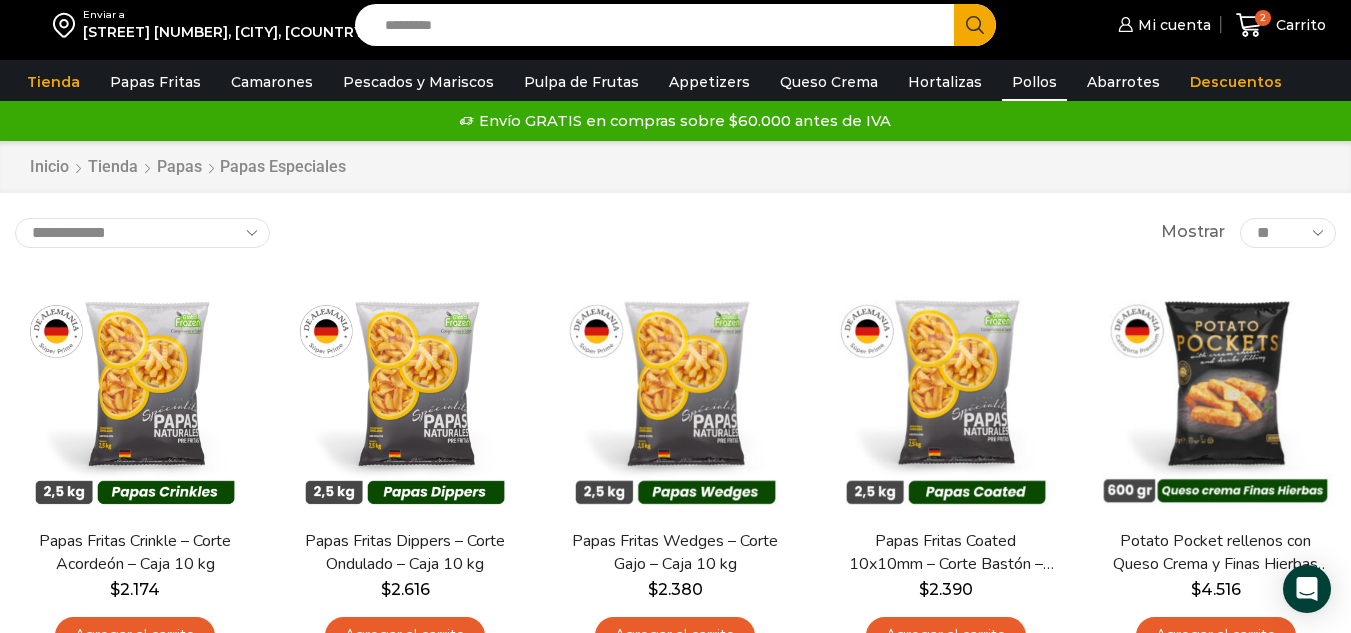click on "Pollos" at bounding box center (1034, 82) 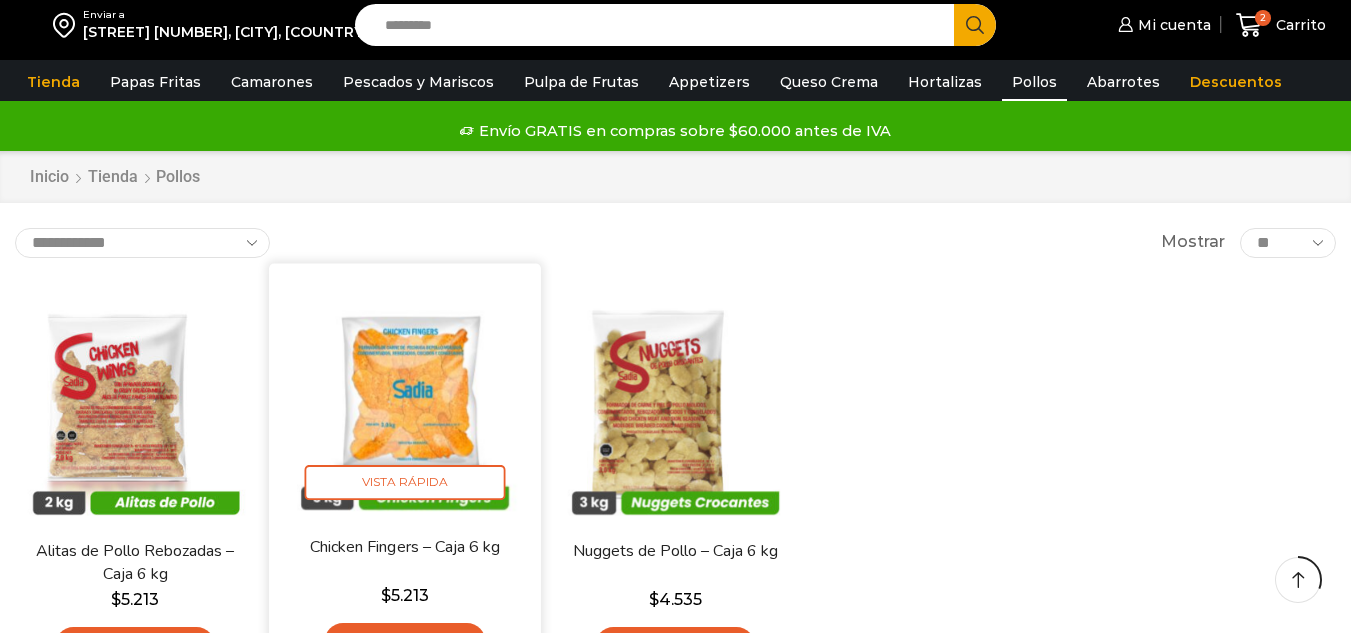 scroll, scrollTop: 200, scrollLeft: 0, axis: vertical 